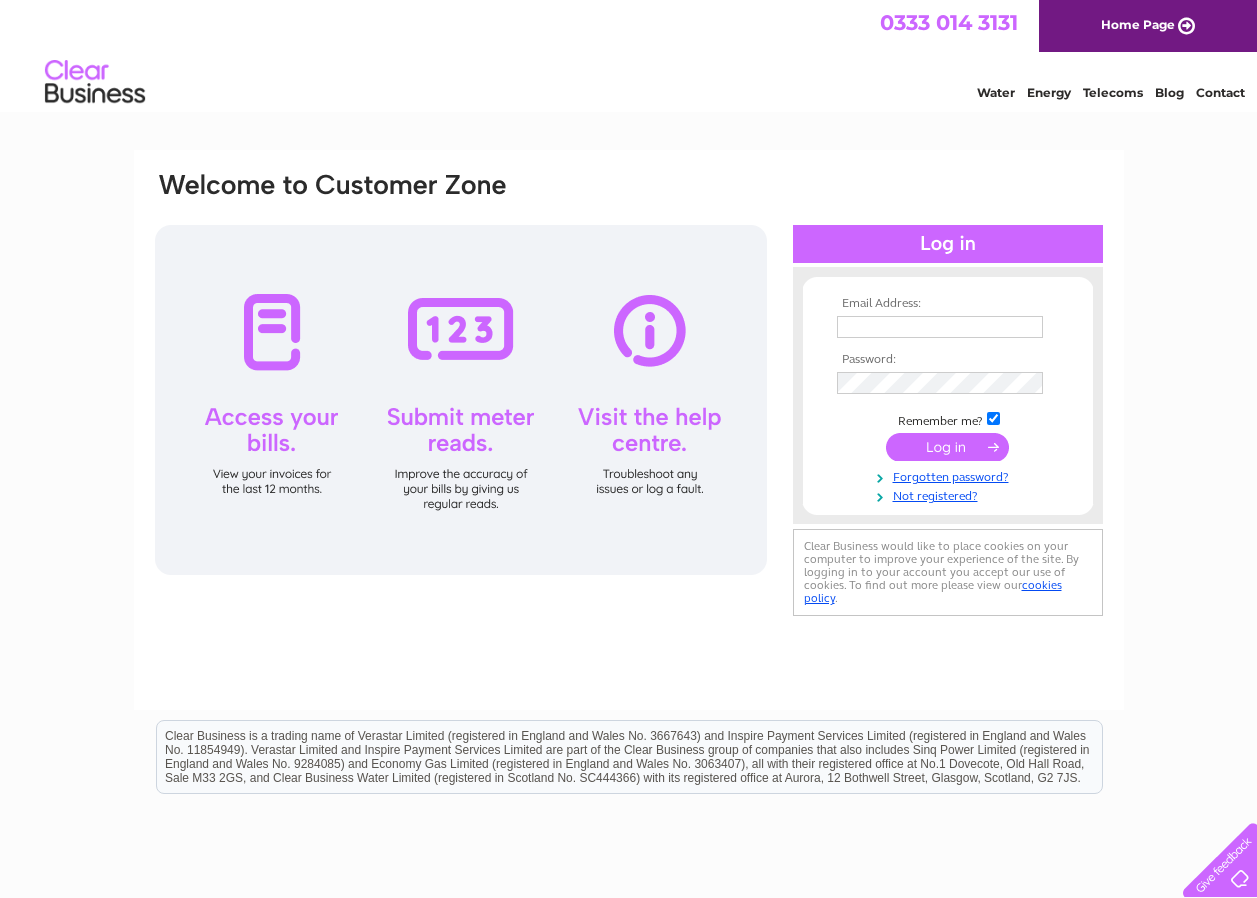 scroll, scrollTop: 0, scrollLeft: 0, axis: both 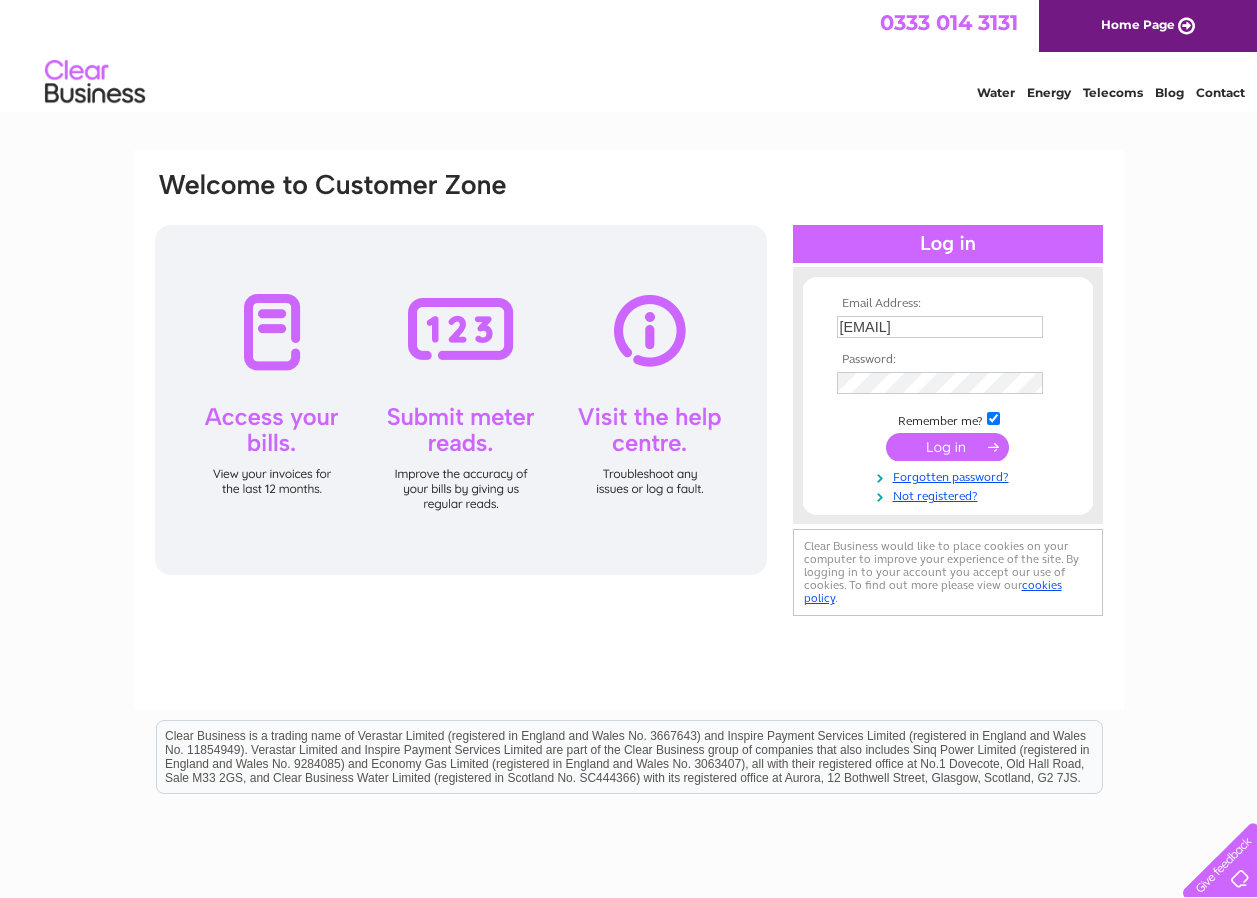 click at bounding box center [947, 447] 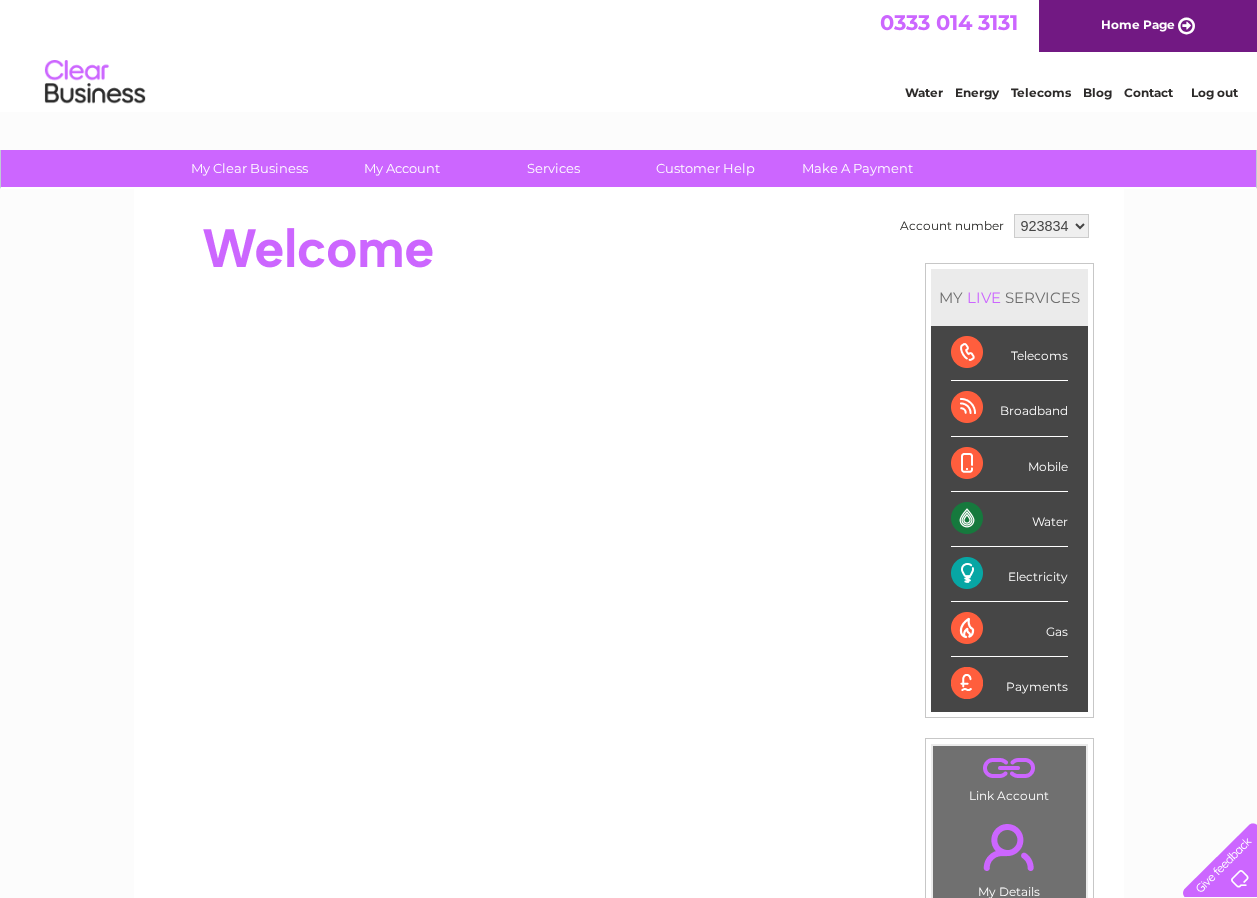 scroll, scrollTop: 0, scrollLeft: 0, axis: both 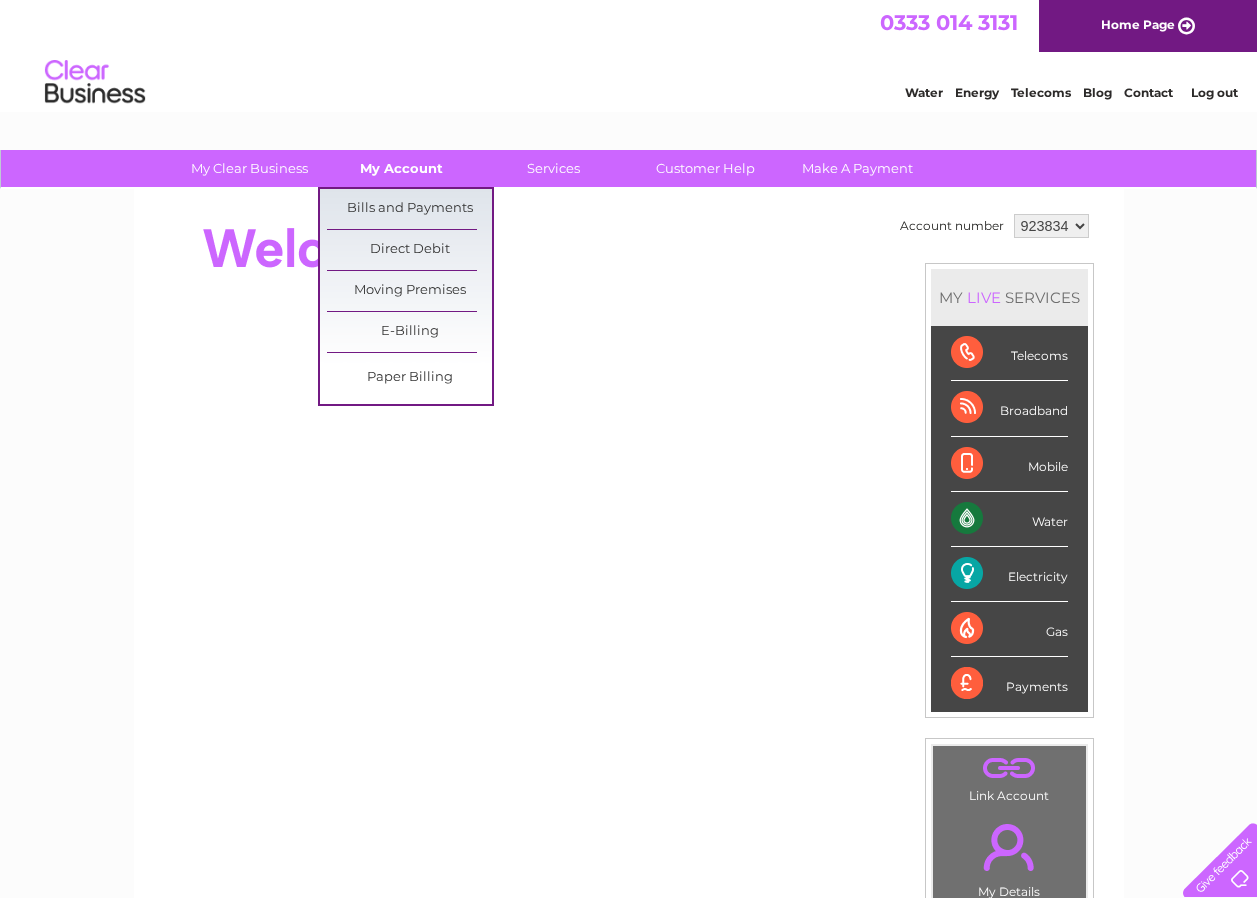 click on "My Account" at bounding box center (401, 168) 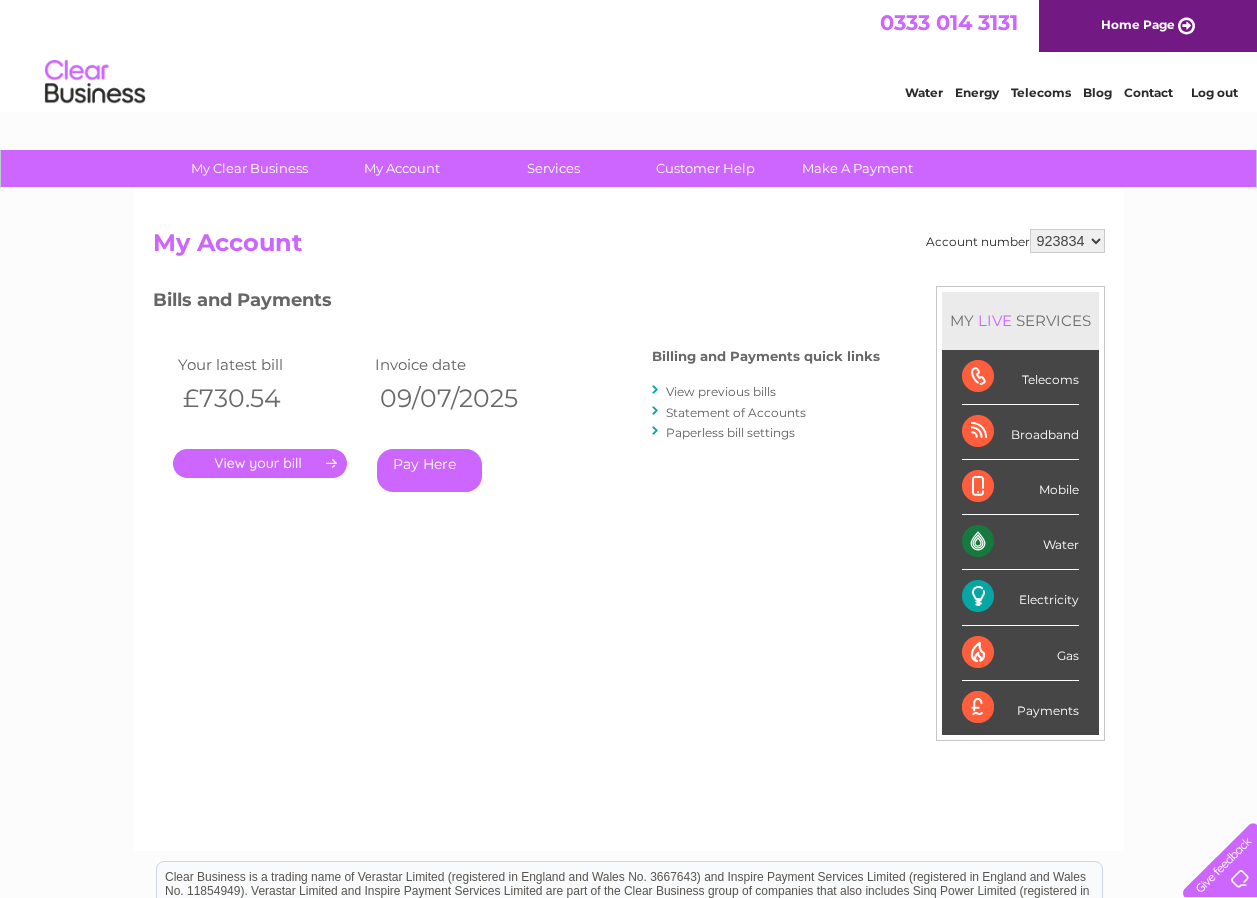 scroll, scrollTop: 0, scrollLeft: 0, axis: both 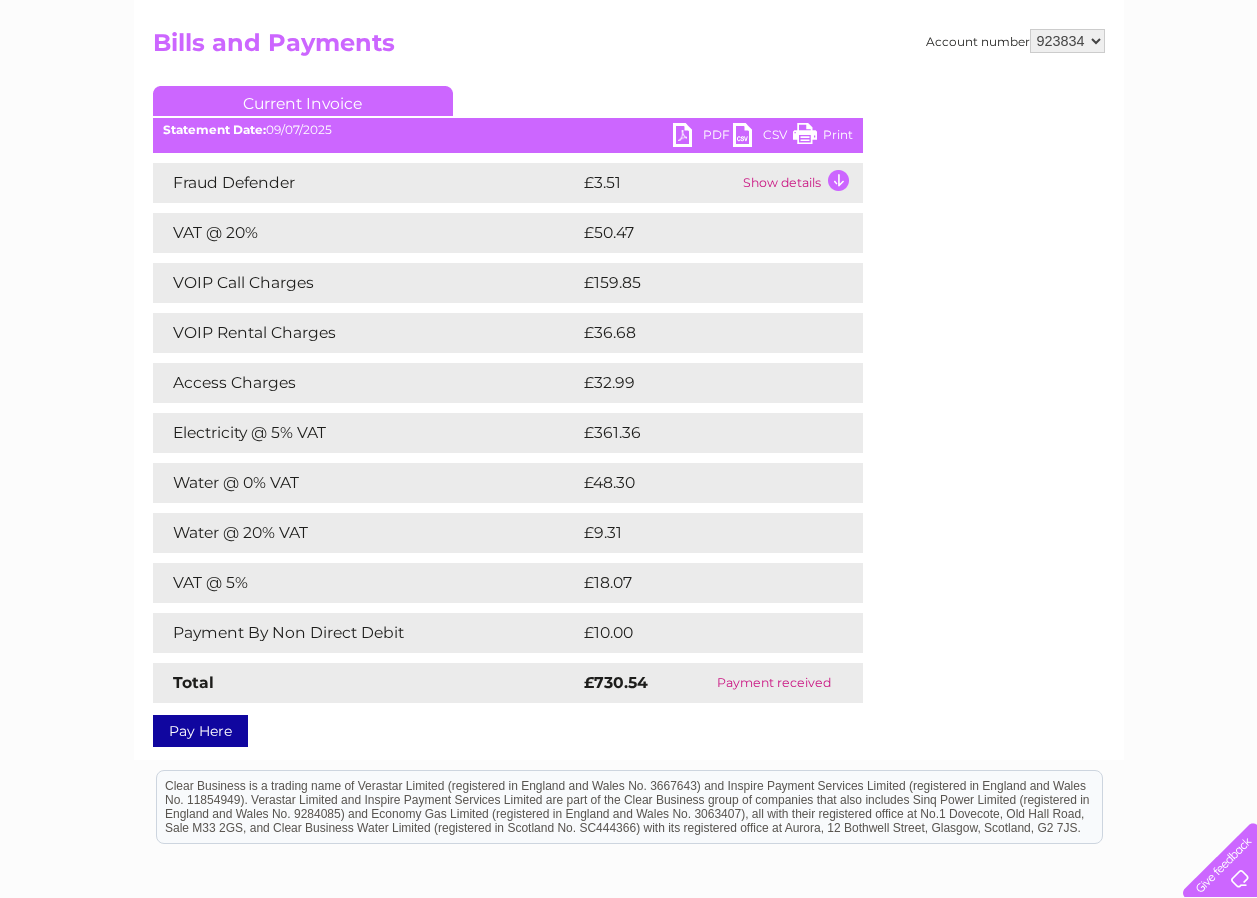 drag, startPoint x: 713, startPoint y: 131, endPoint x: 725, endPoint y: 130, distance: 12.0415945 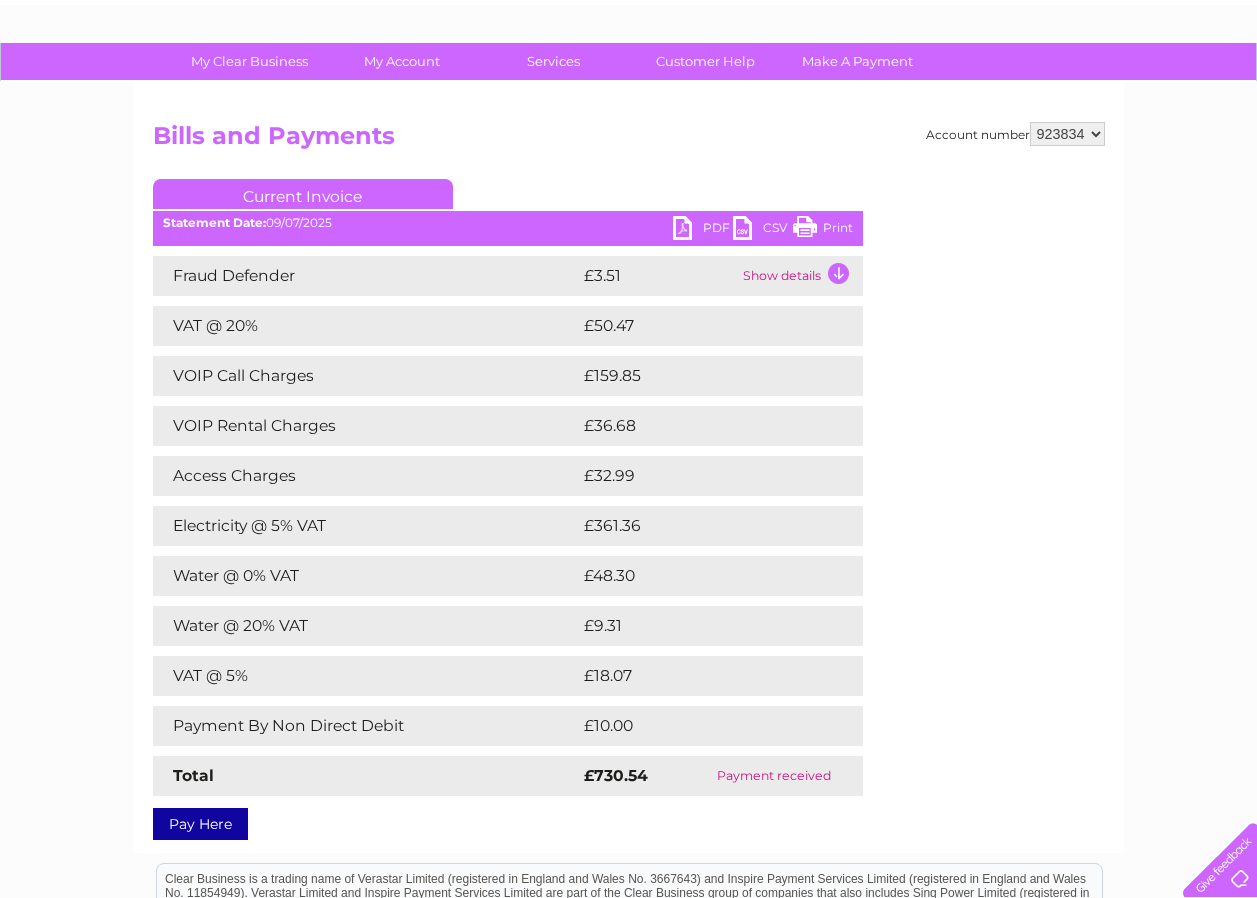 scroll, scrollTop: 0, scrollLeft: 0, axis: both 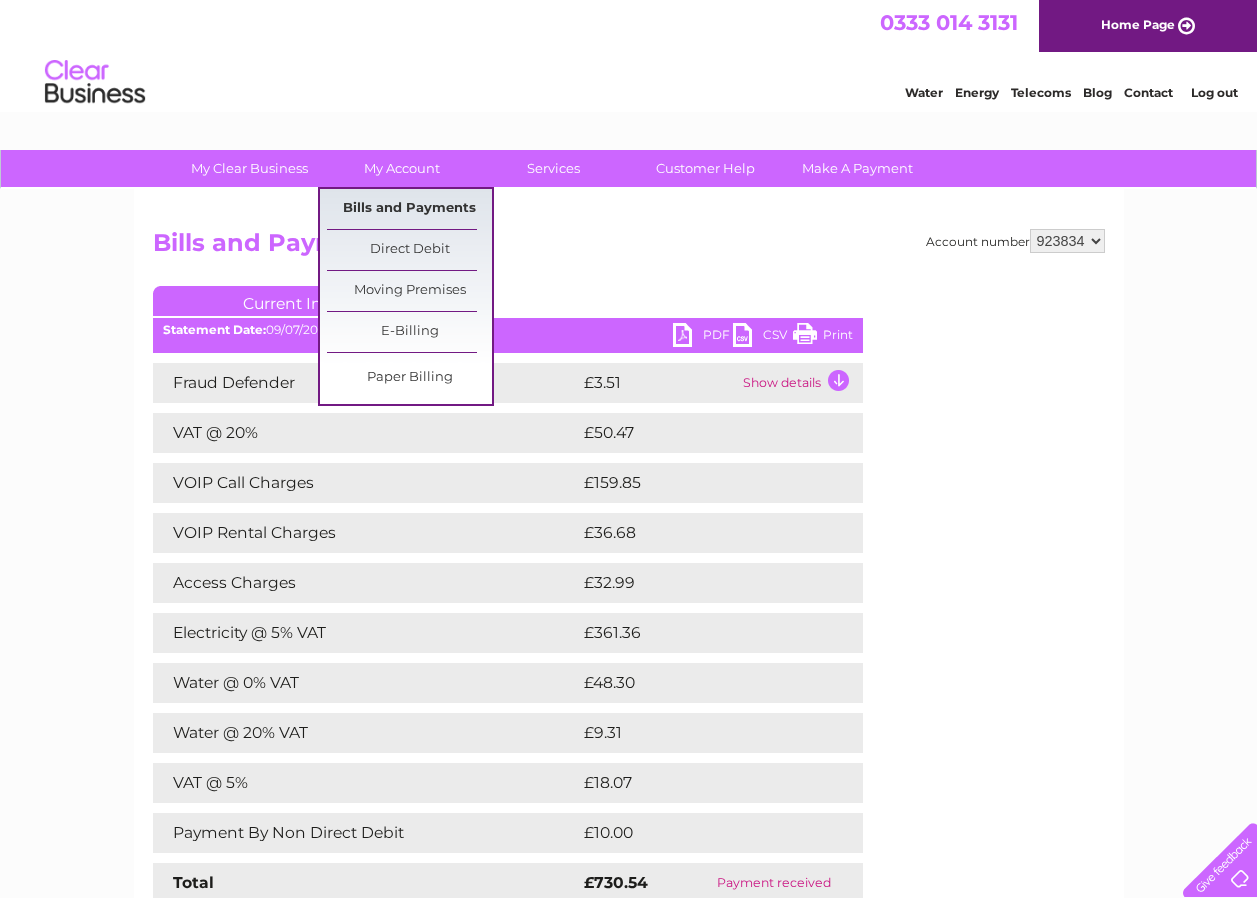 click on "Bills and Payments" at bounding box center (409, 209) 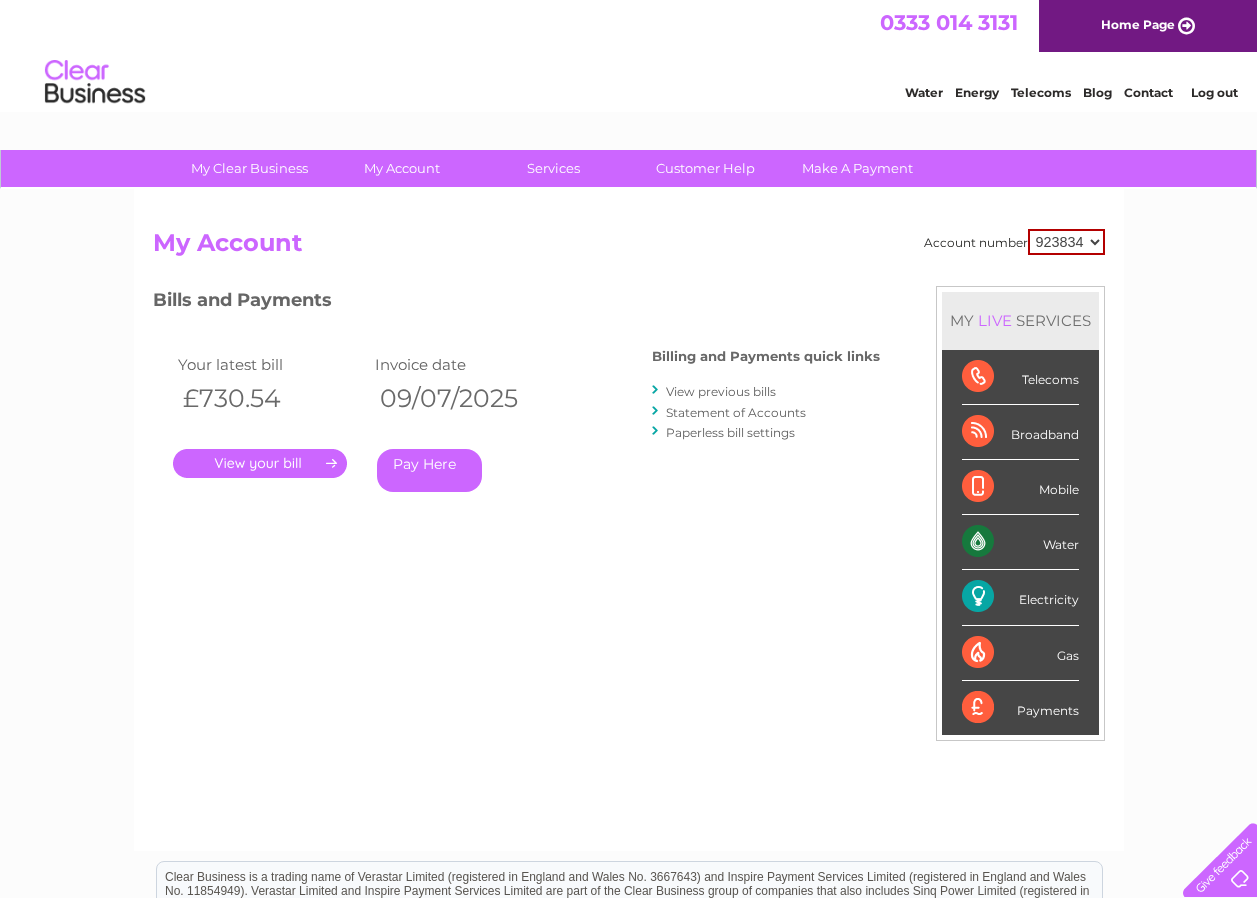 scroll, scrollTop: 0, scrollLeft: 0, axis: both 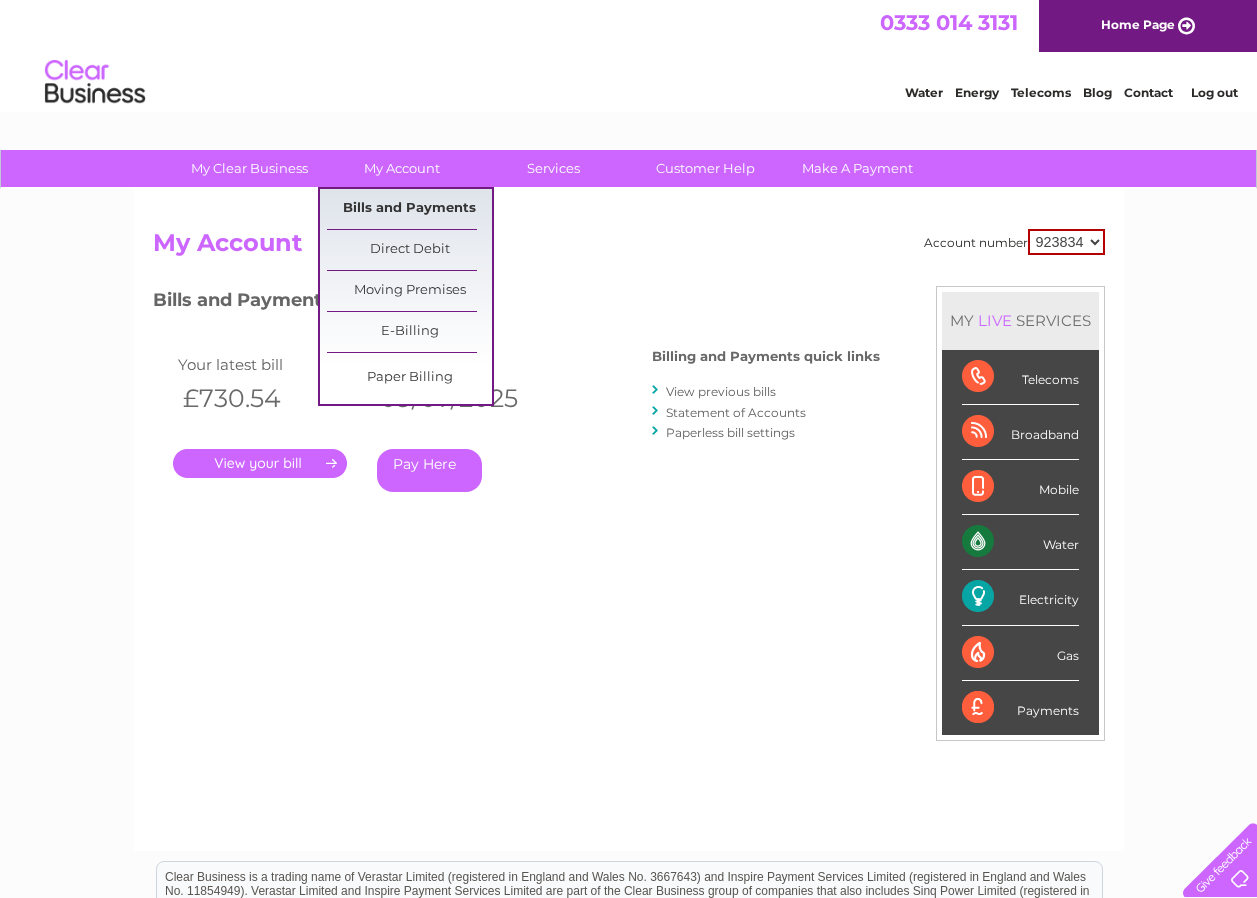 click on "Bills and Payments" at bounding box center [409, 209] 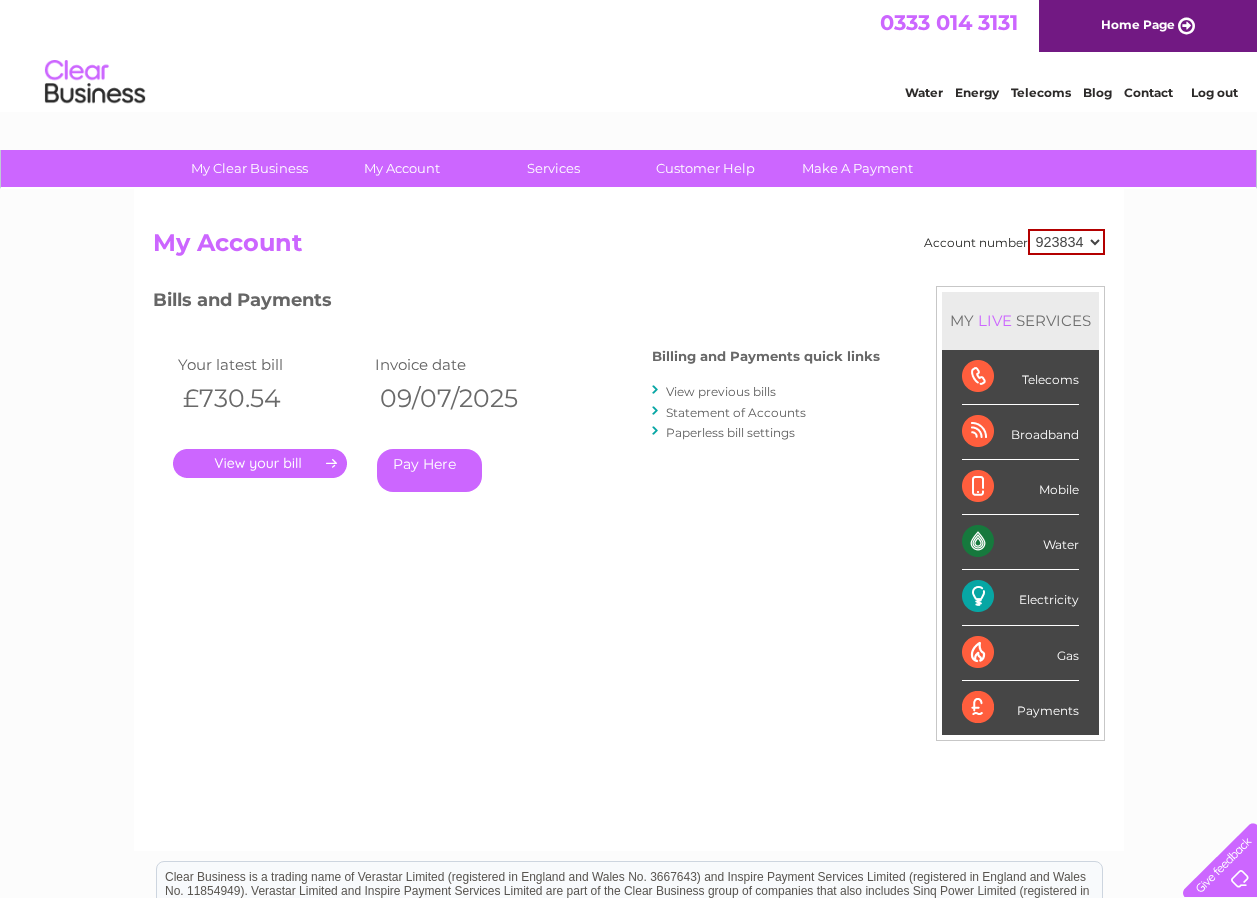 click on "Billing and Payments quick links
View previous bills
Statement of Accounts
Paperless bill settings" at bounding box center [766, 396] 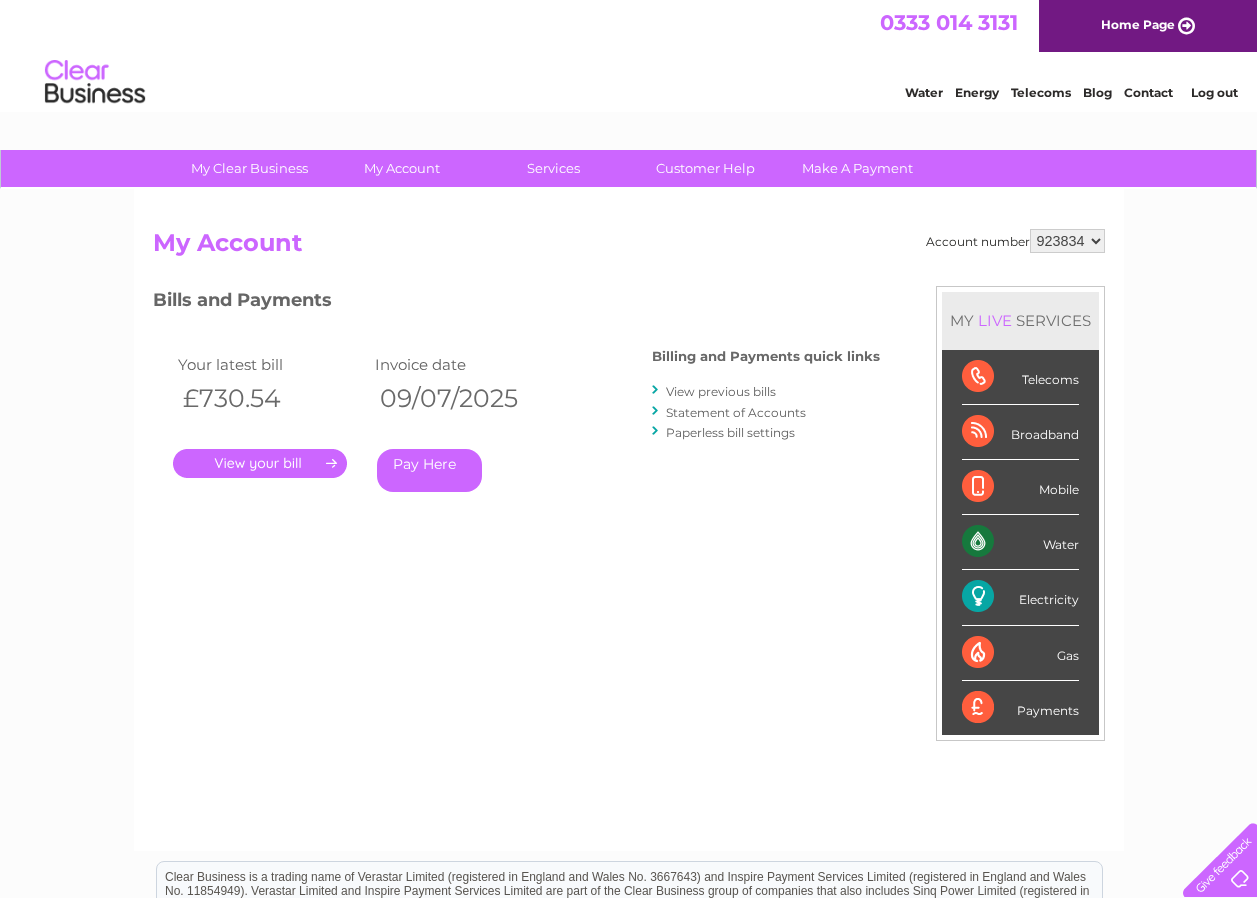 scroll, scrollTop: 0, scrollLeft: 0, axis: both 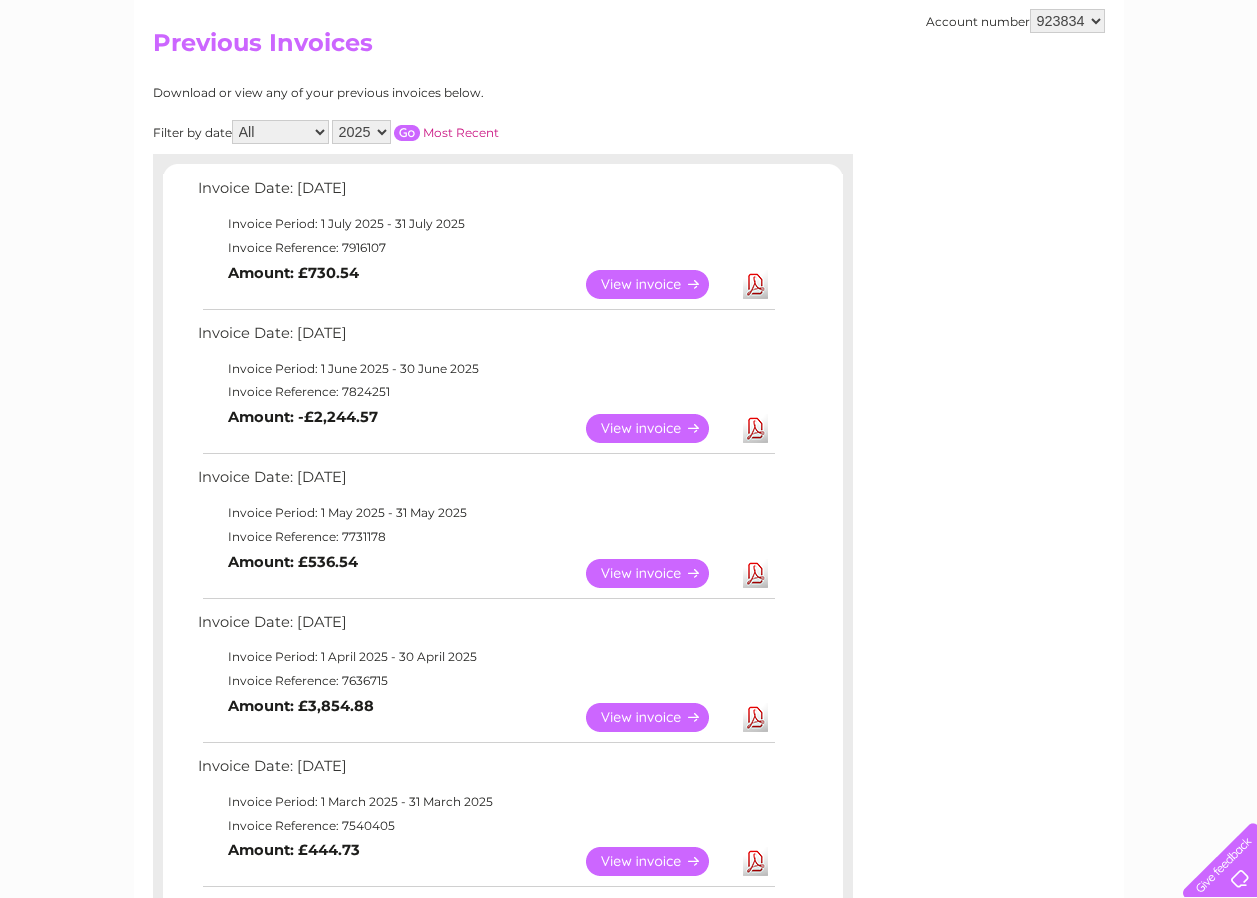 click on "View" at bounding box center [659, 573] 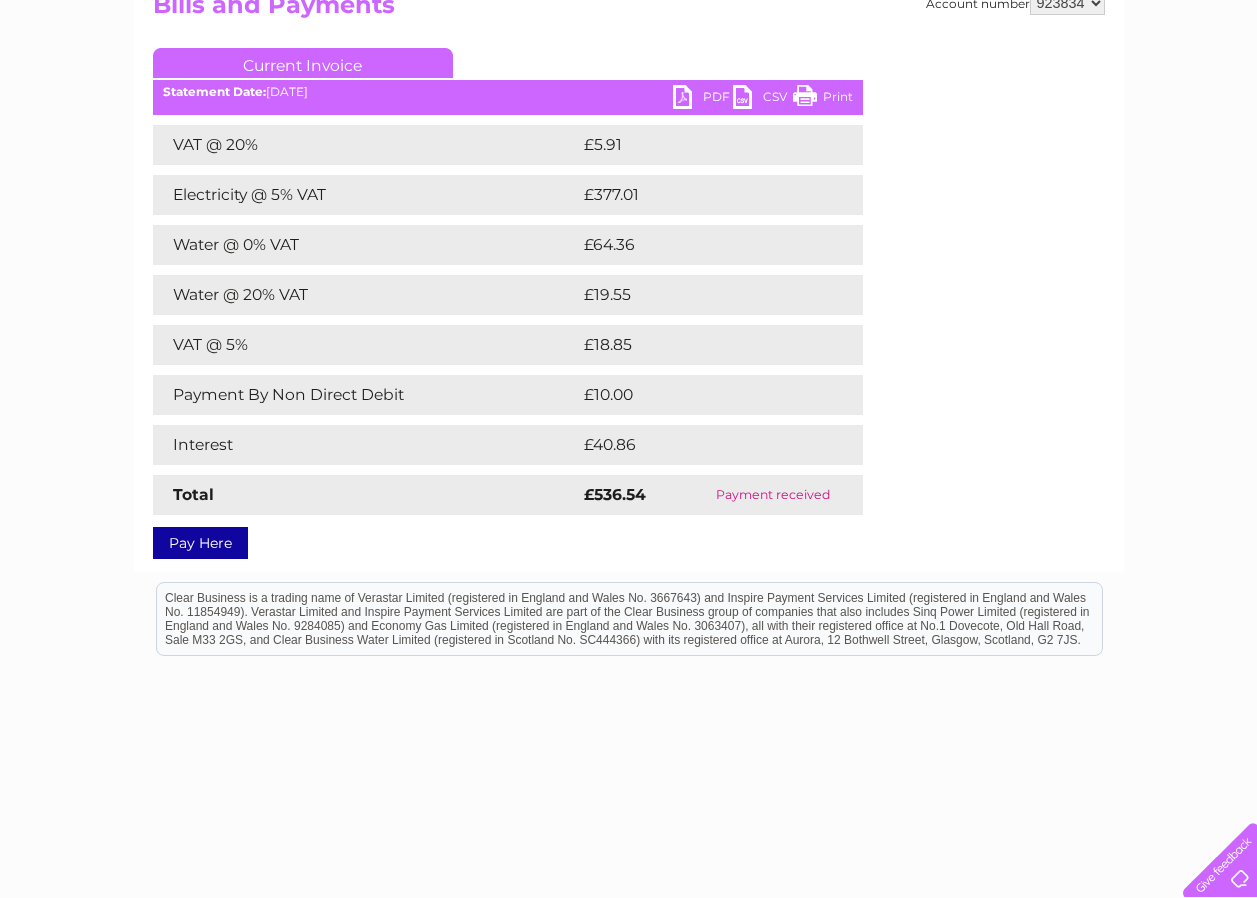 scroll, scrollTop: 268, scrollLeft: 0, axis: vertical 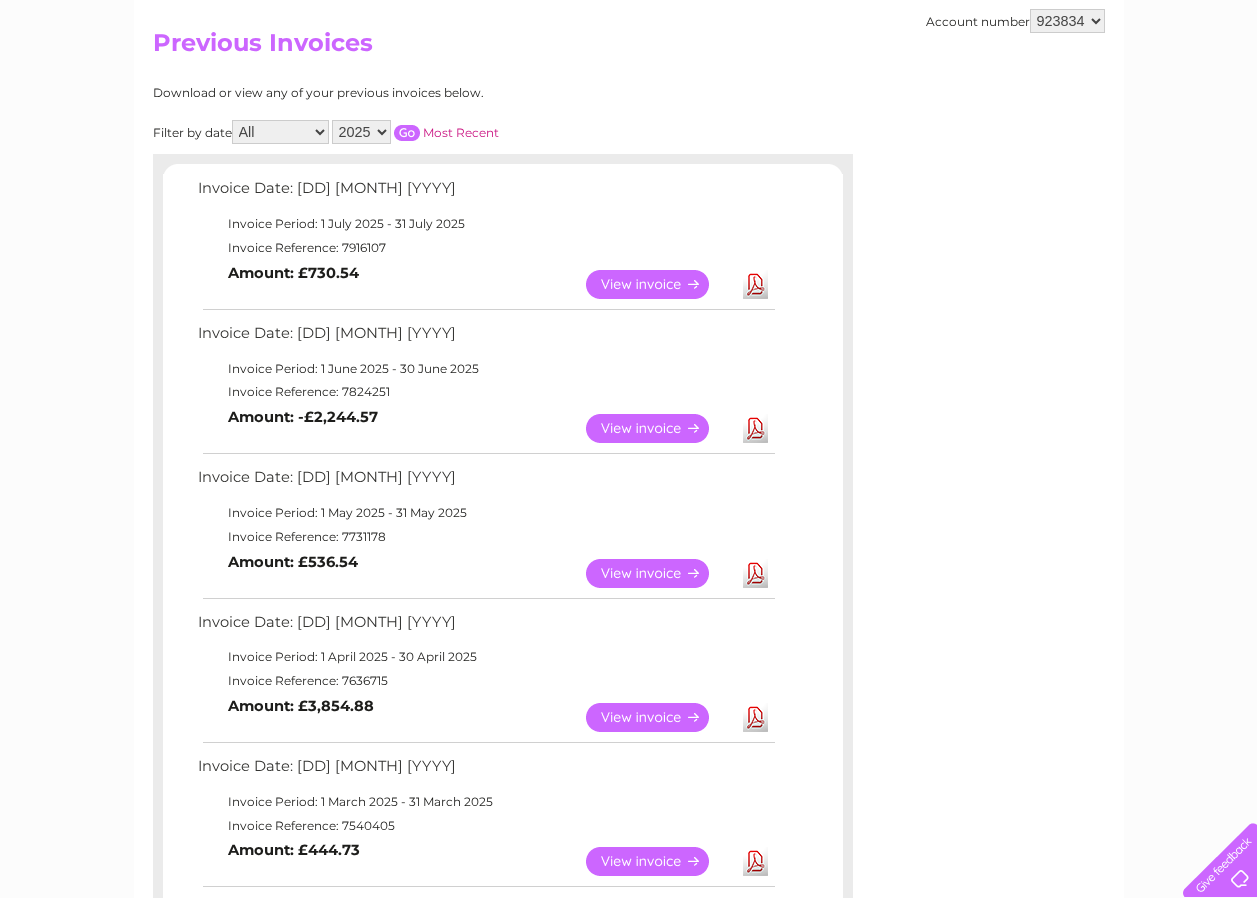 click on "View" at bounding box center (659, 428) 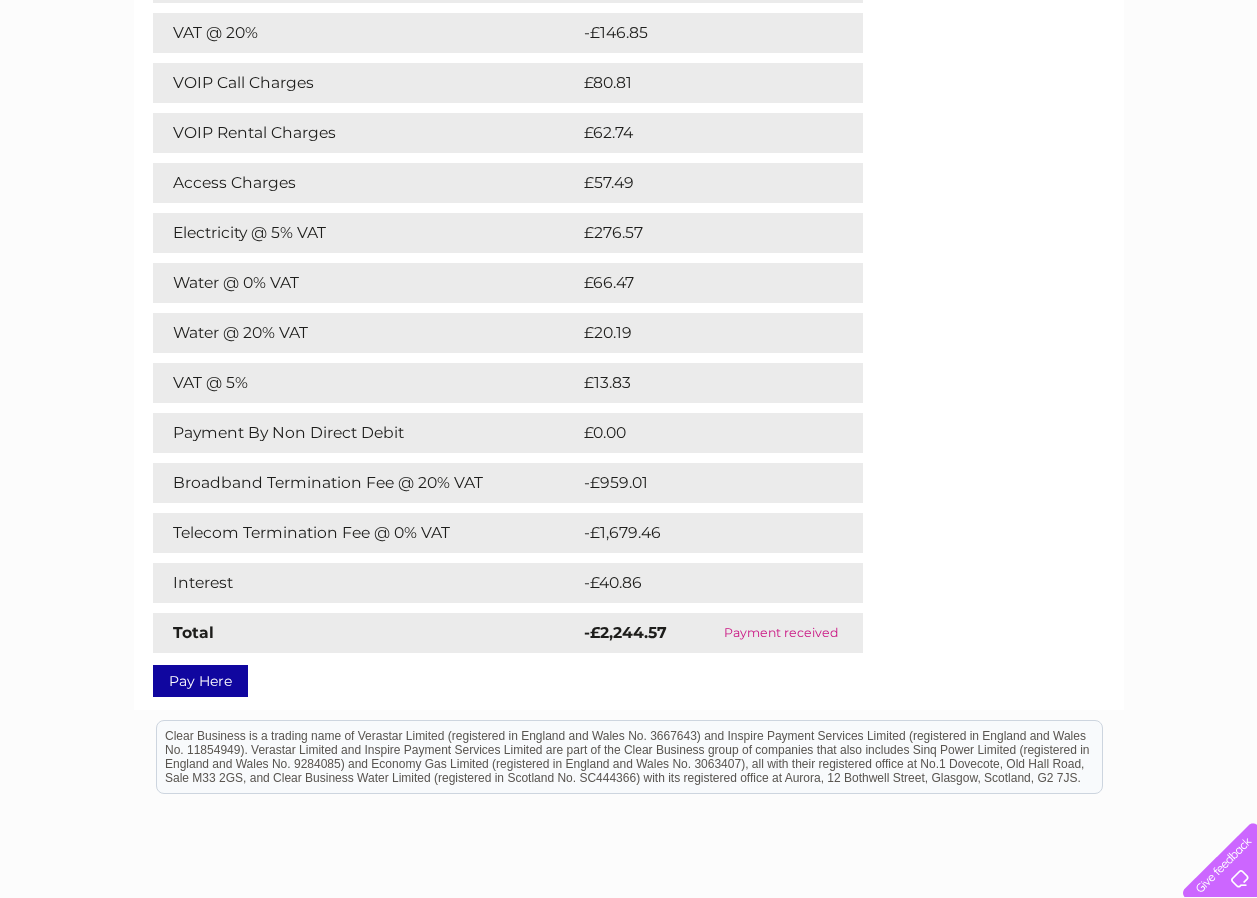 scroll, scrollTop: 500, scrollLeft: 0, axis: vertical 